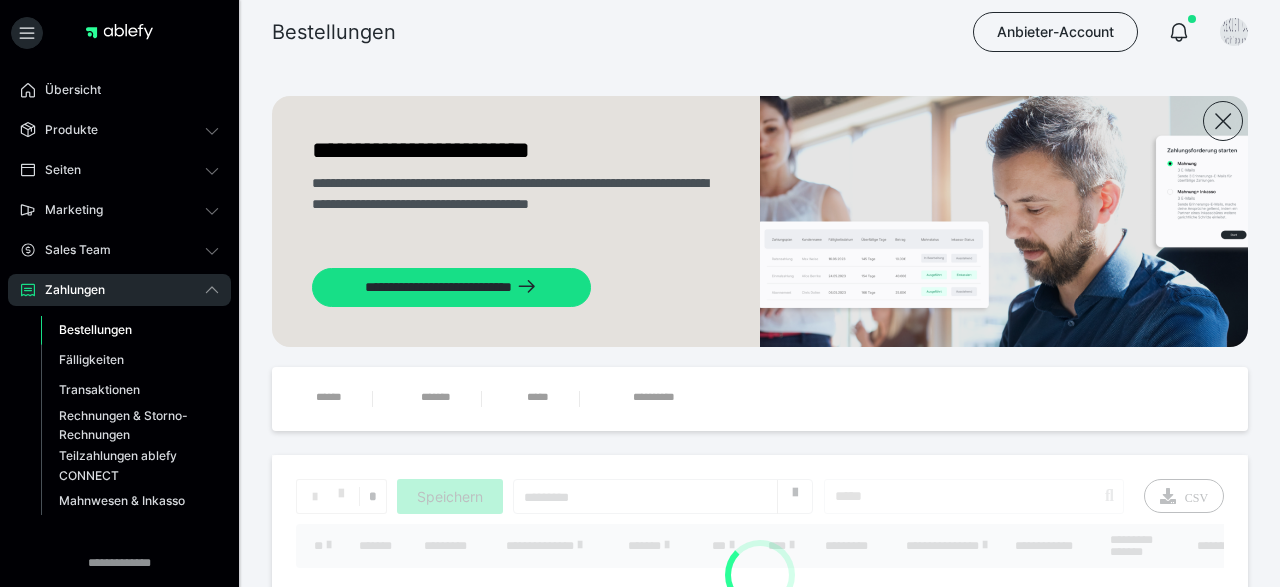 scroll, scrollTop: 128, scrollLeft: 0, axis: vertical 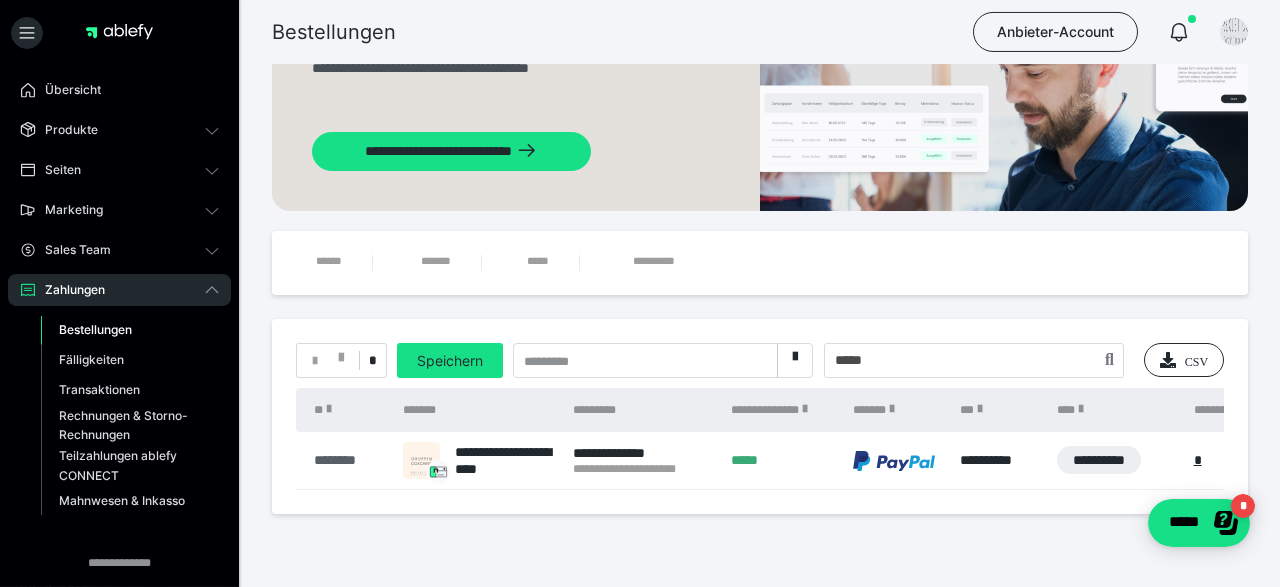 click on "********" at bounding box center [348, 460] 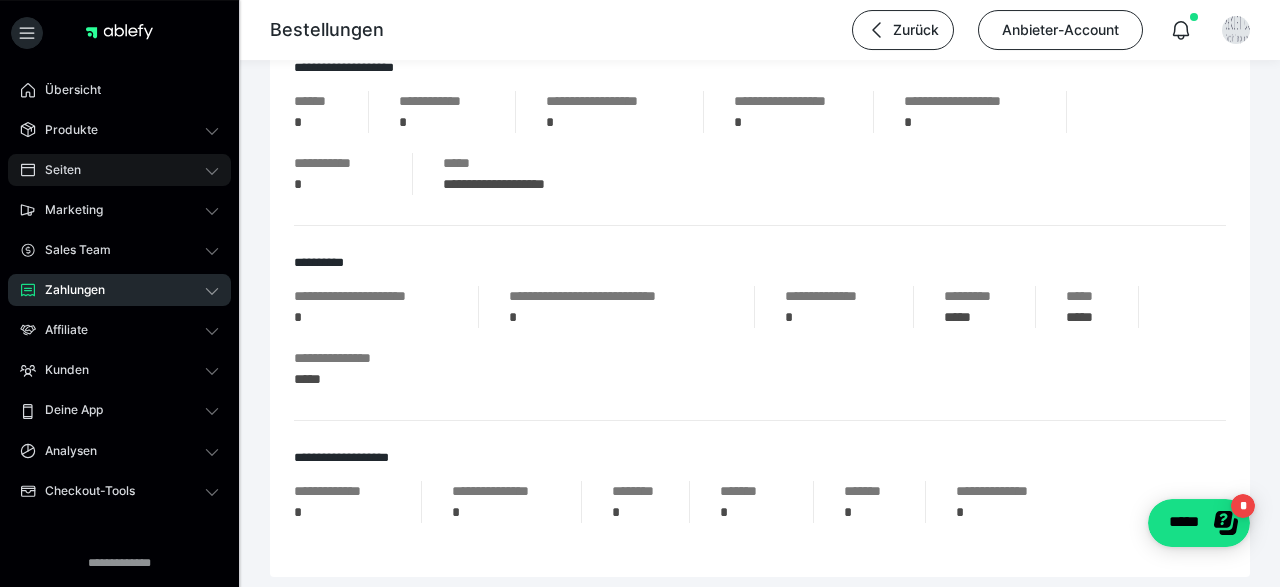 scroll, scrollTop: 912, scrollLeft: 0, axis: vertical 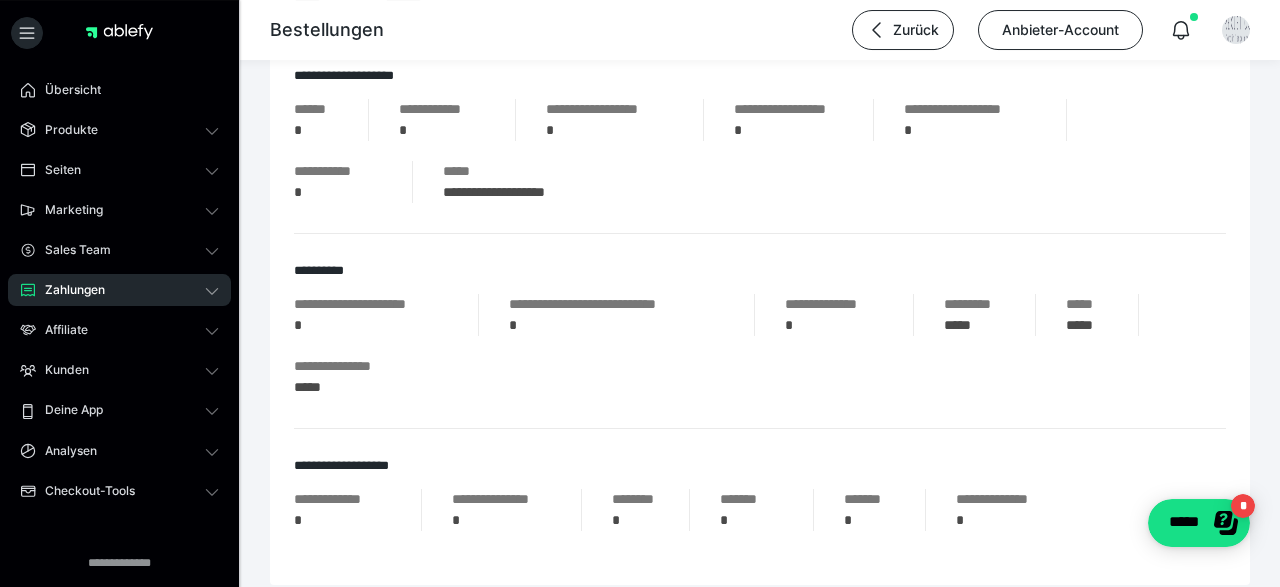 click on "Zahlungen" at bounding box center (119, 290) 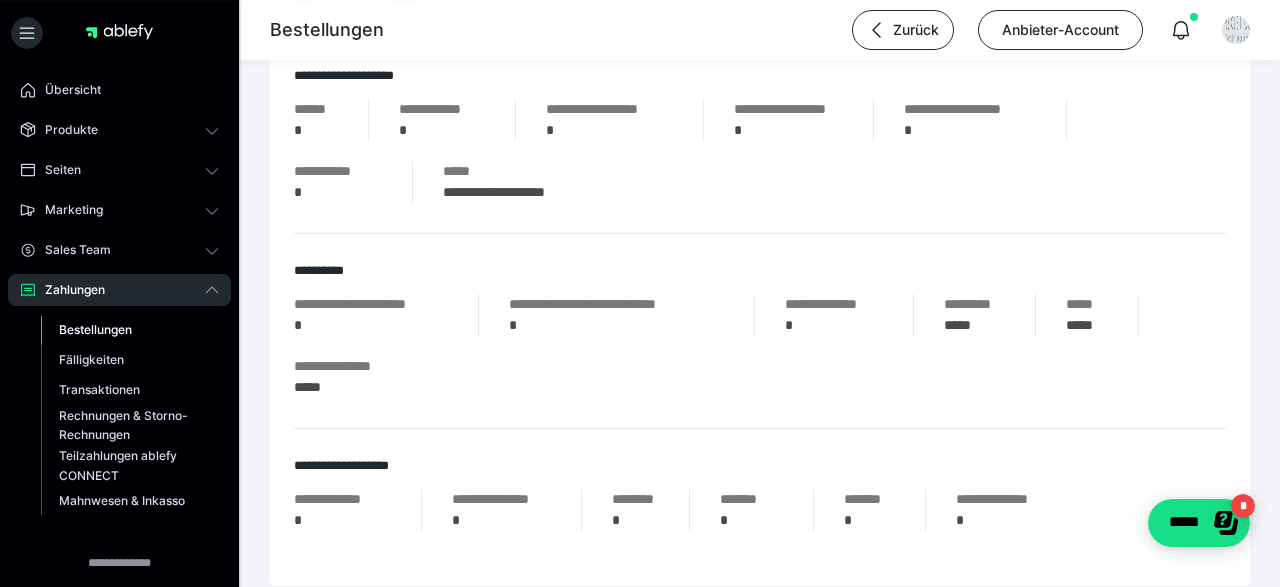 click on "Bestellungen" at bounding box center (95, 329) 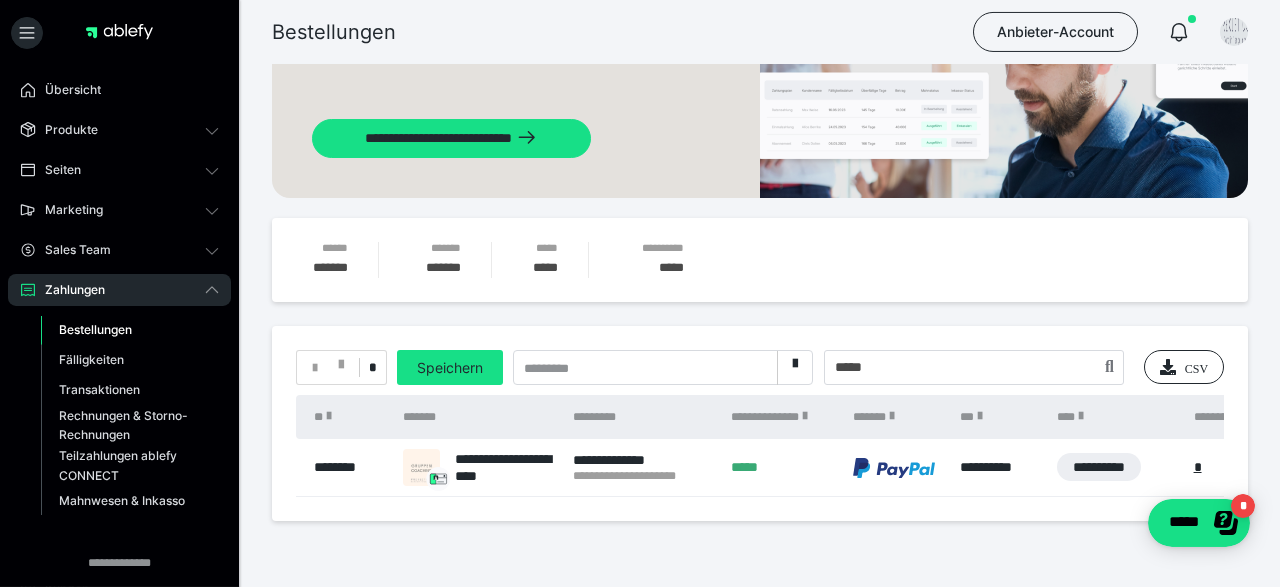 scroll, scrollTop: 194, scrollLeft: 0, axis: vertical 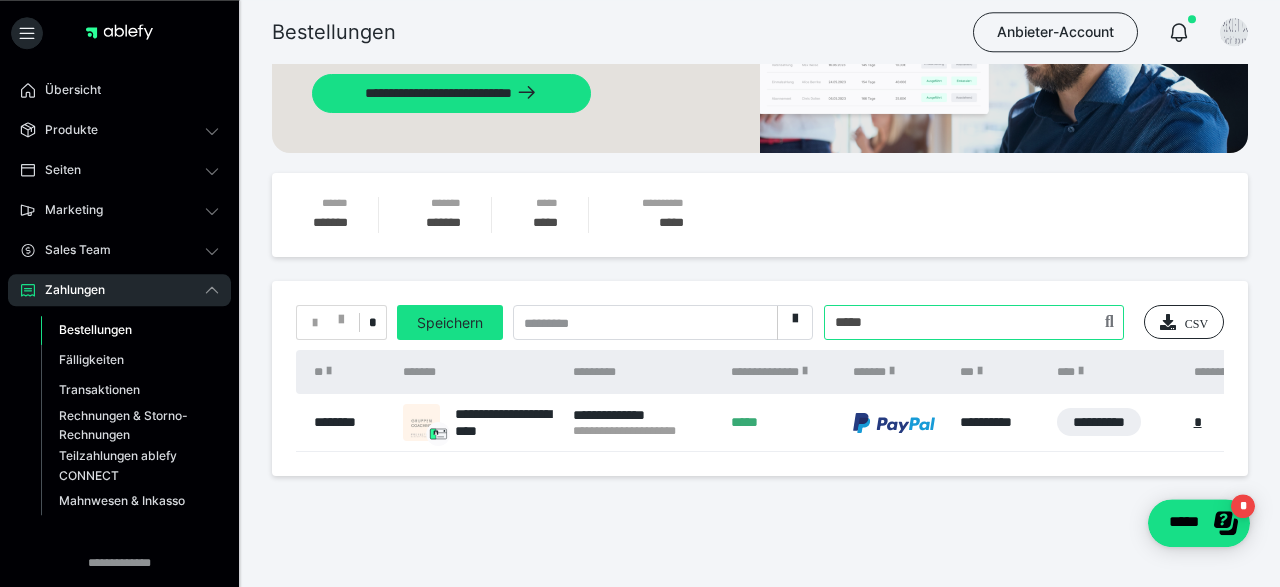 click at bounding box center (974, 322) 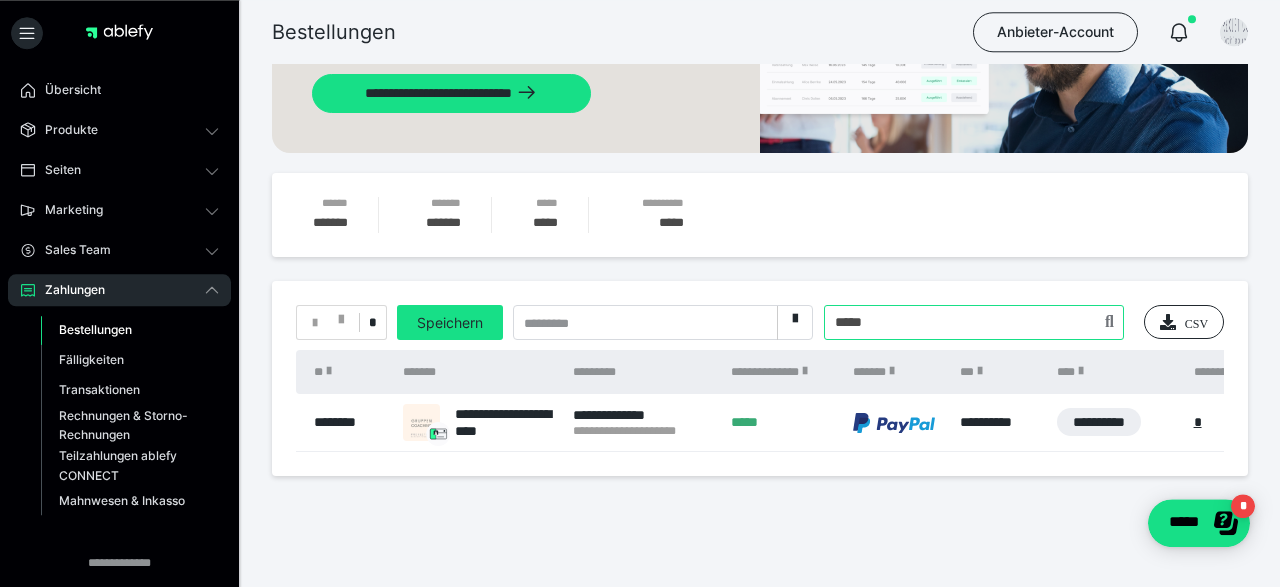type on "*****" 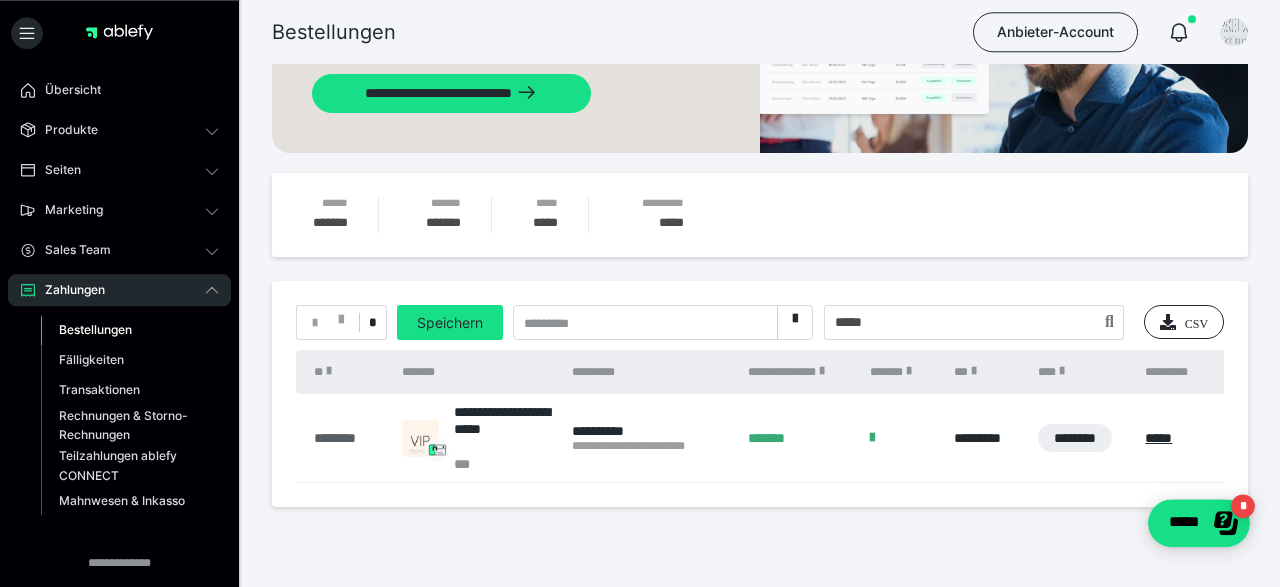 click on "********" at bounding box center [348, 438] 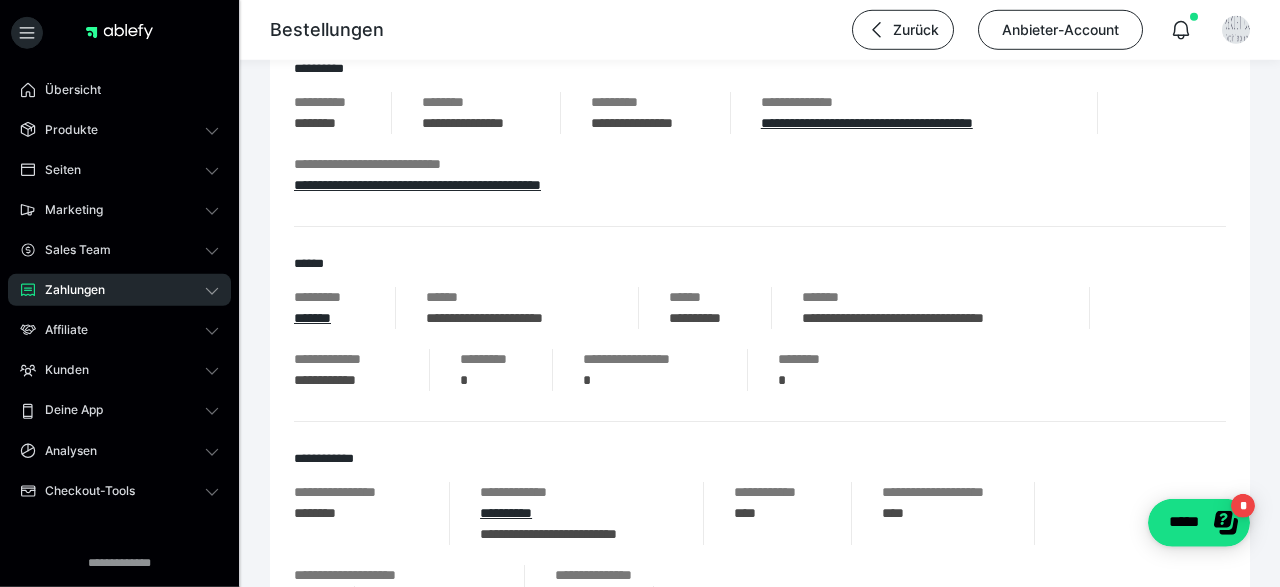 scroll, scrollTop: 332, scrollLeft: 0, axis: vertical 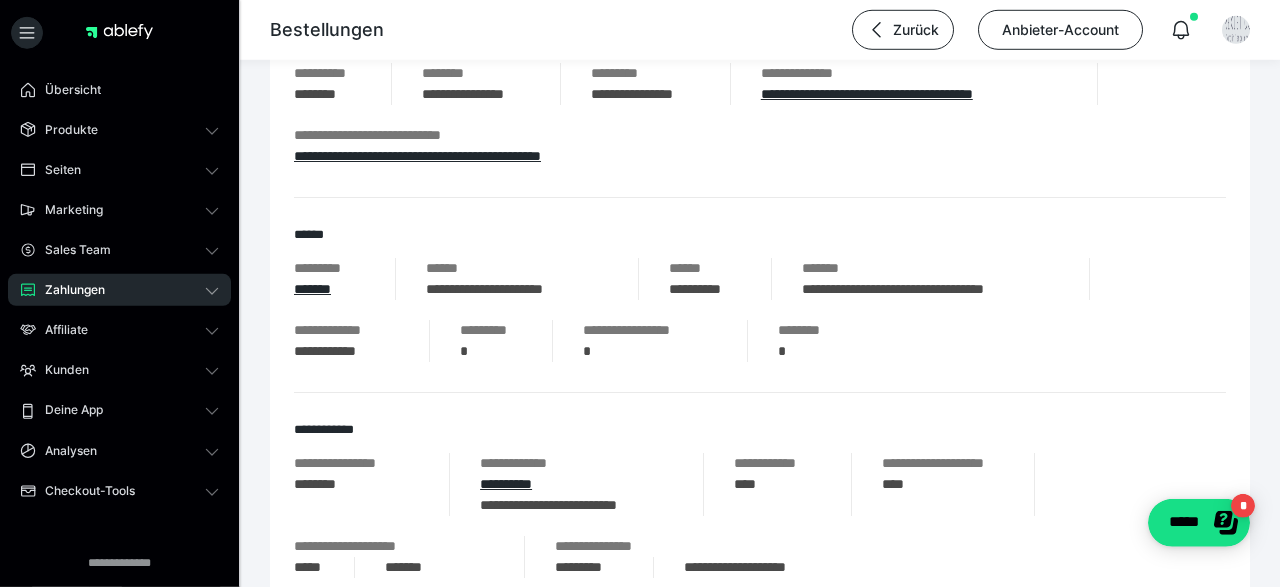 click on "**********" at bounding box center [930, 289] 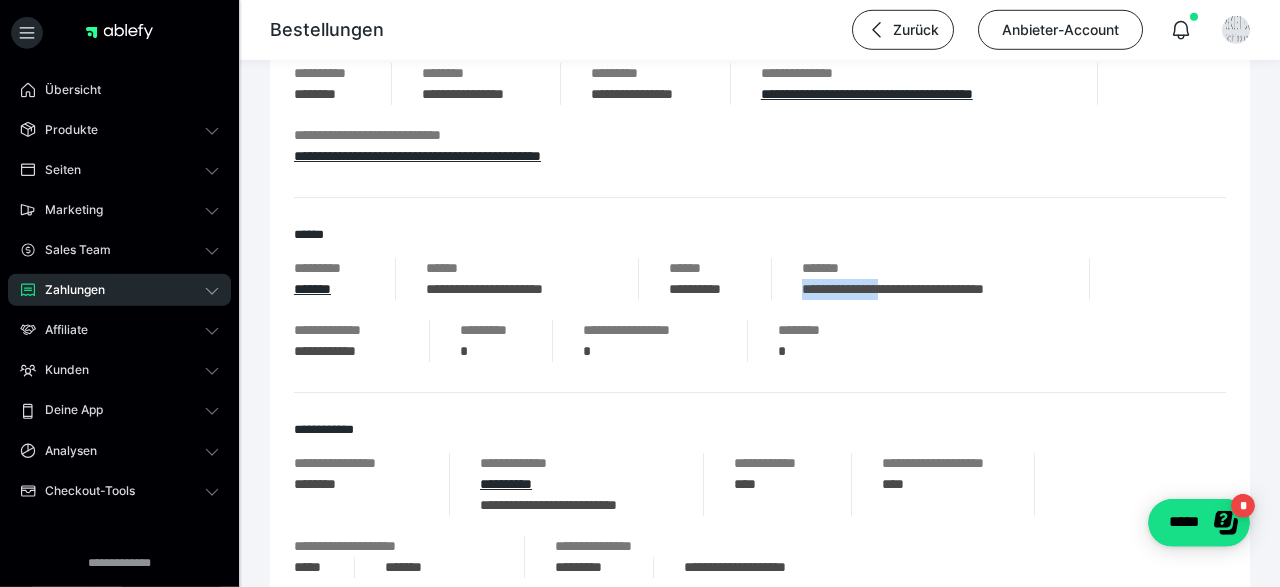 click on "**********" at bounding box center [930, 289] 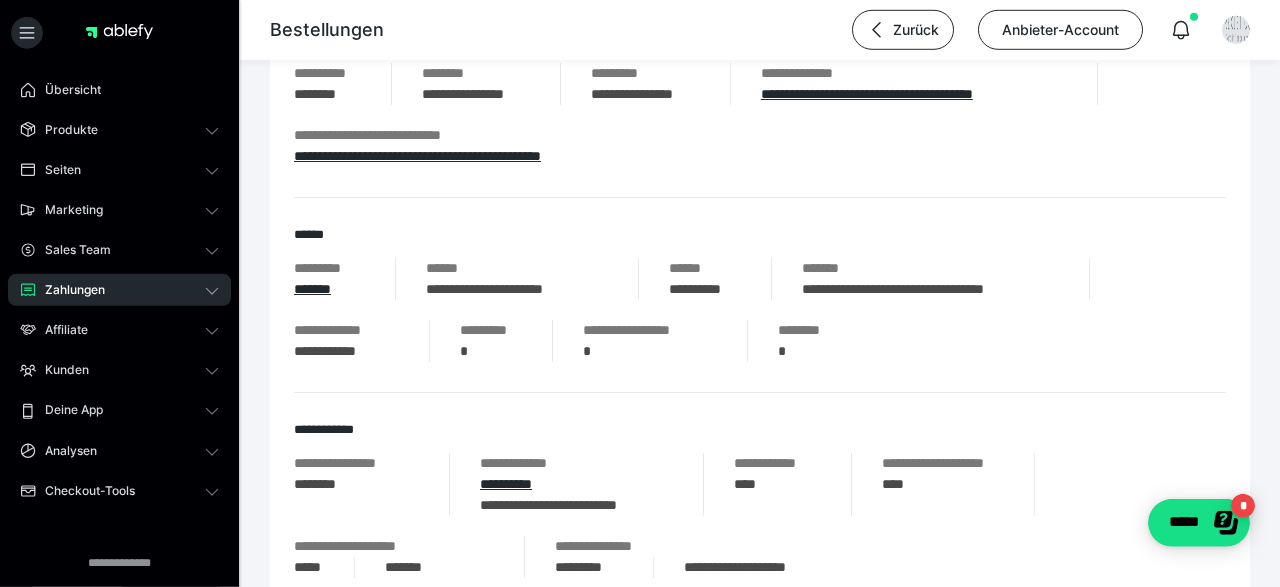 click on "**********" at bounding box center (930, 289) 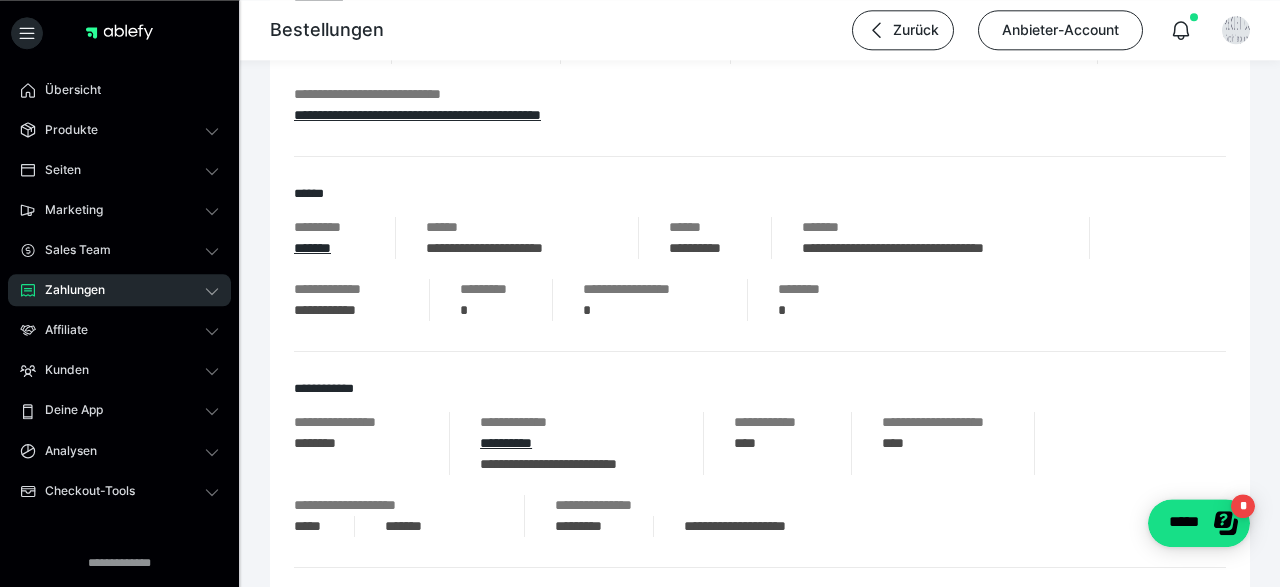 scroll, scrollTop: 405, scrollLeft: 0, axis: vertical 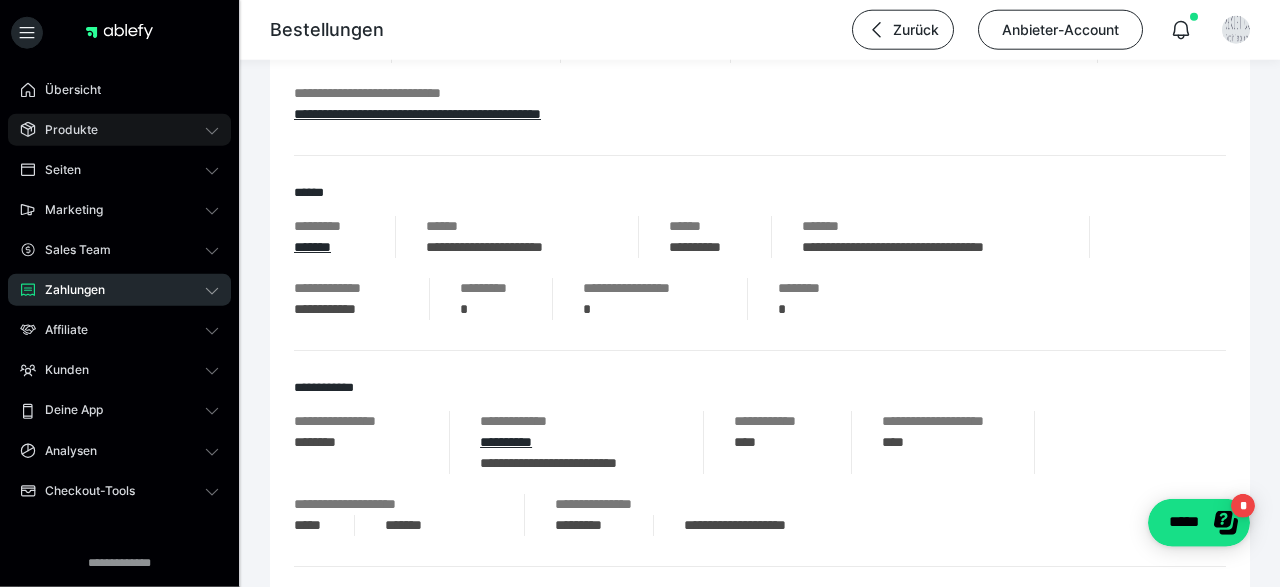 click on "Produkte" at bounding box center [119, 130] 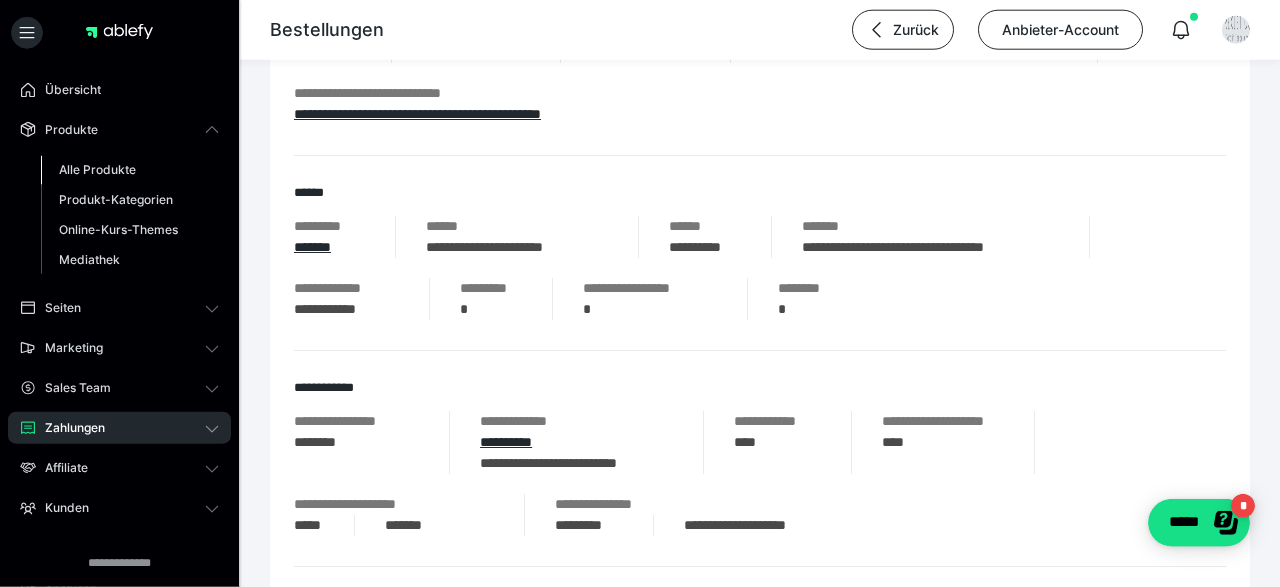 click on "Alle Produkte" at bounding box center (97, 169) 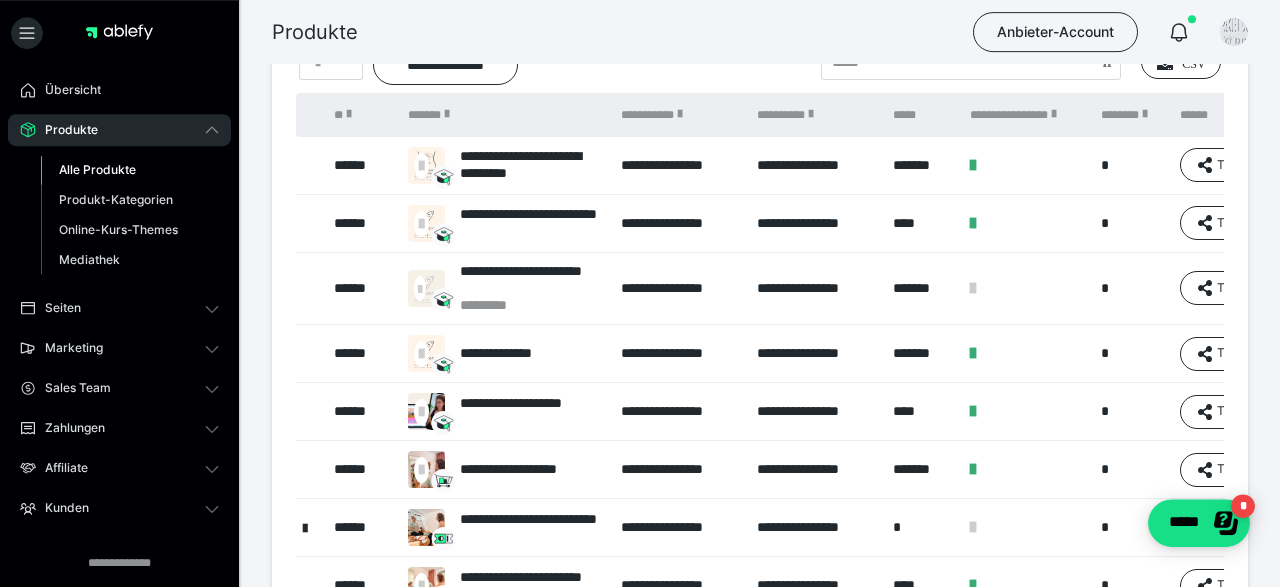 scroll, scrollTop: 64, scrollLeft: 0, axis: vertical 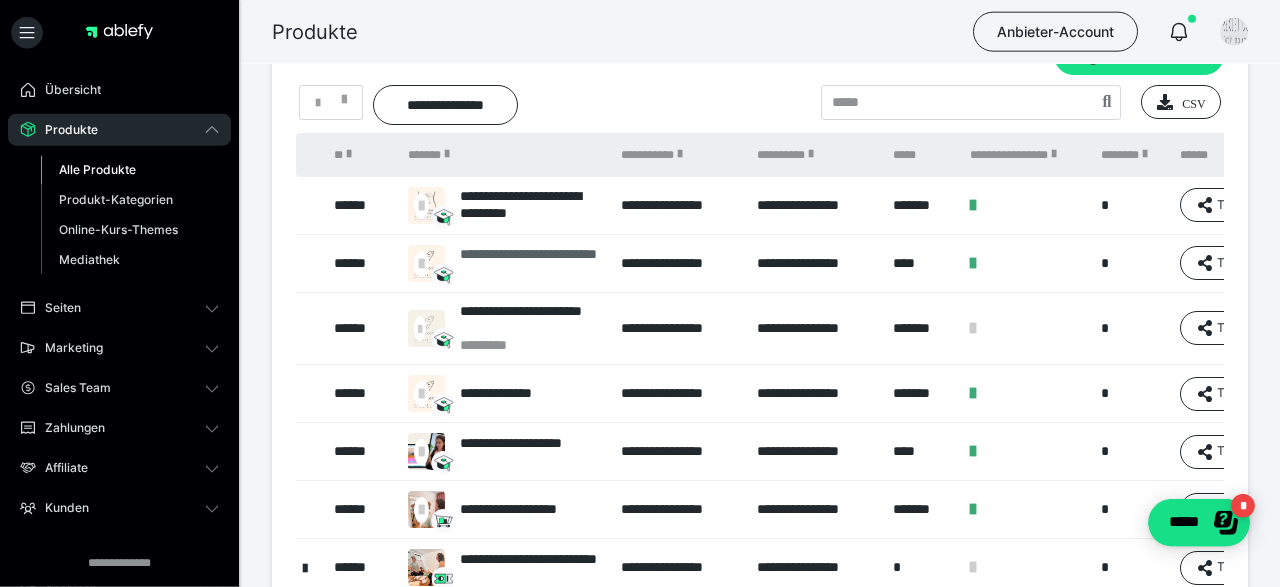 click on "**********" at bounding box center (530, 263) 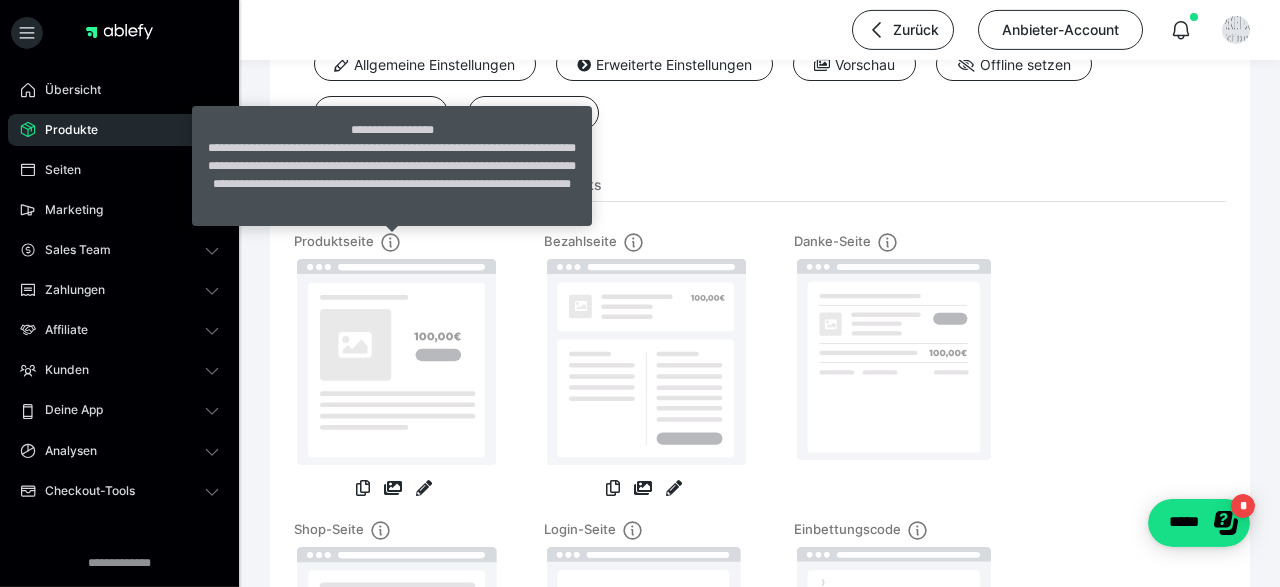 scroll, scrollTop: 0, scrollLeft: 0, axis: both 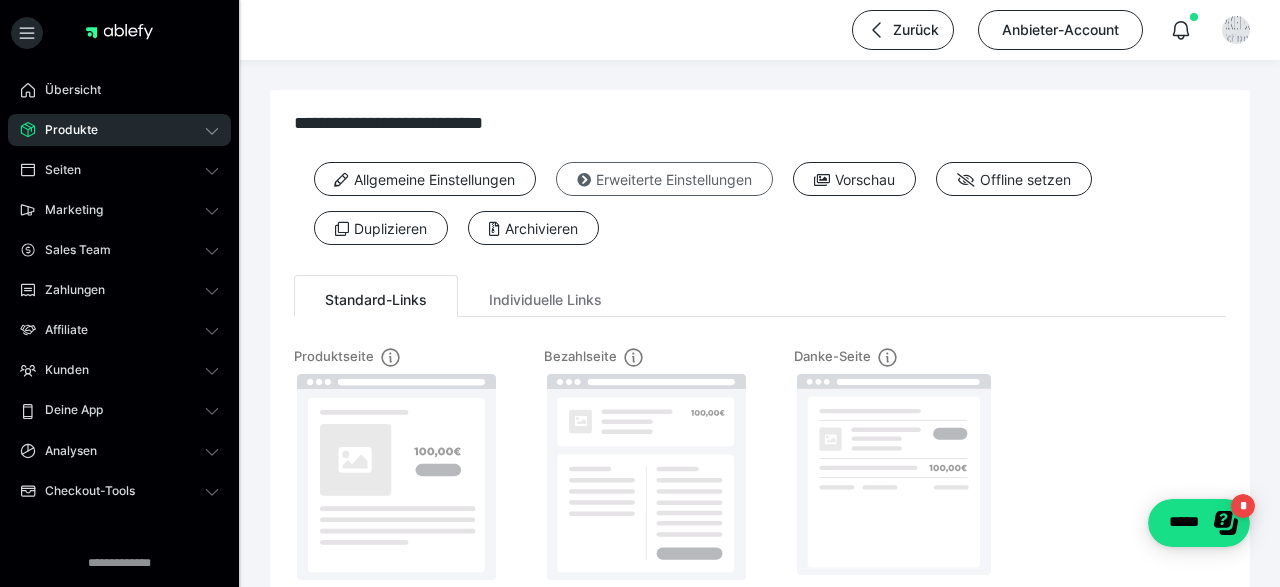 click at bounding box center (584, 180) 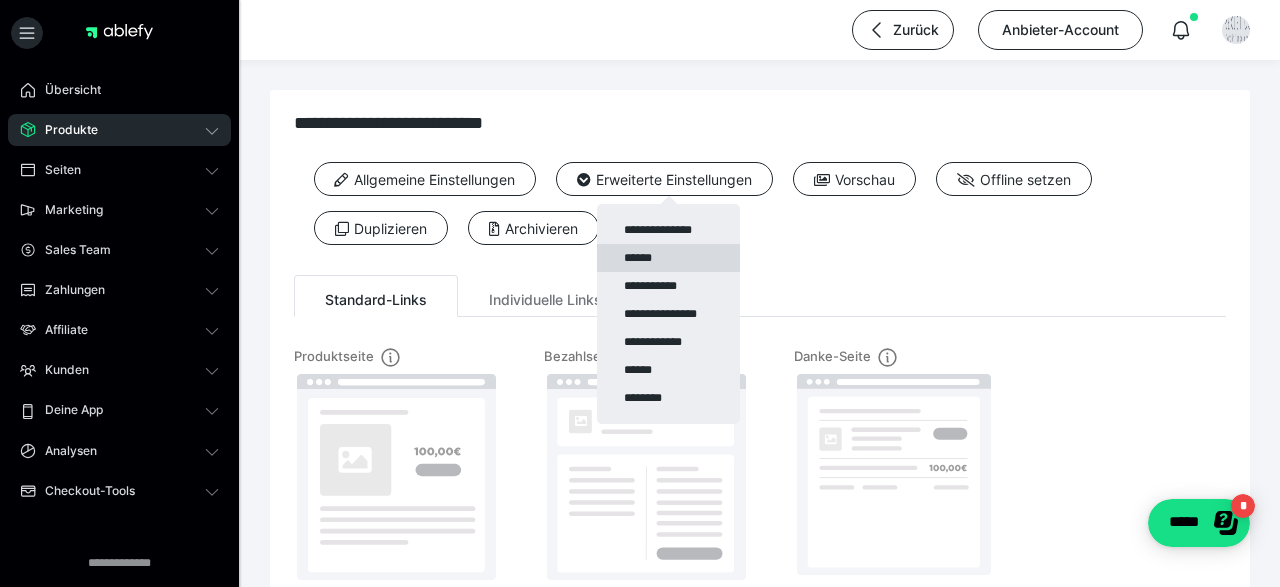 click on "******" at bounding box center (668, 258) 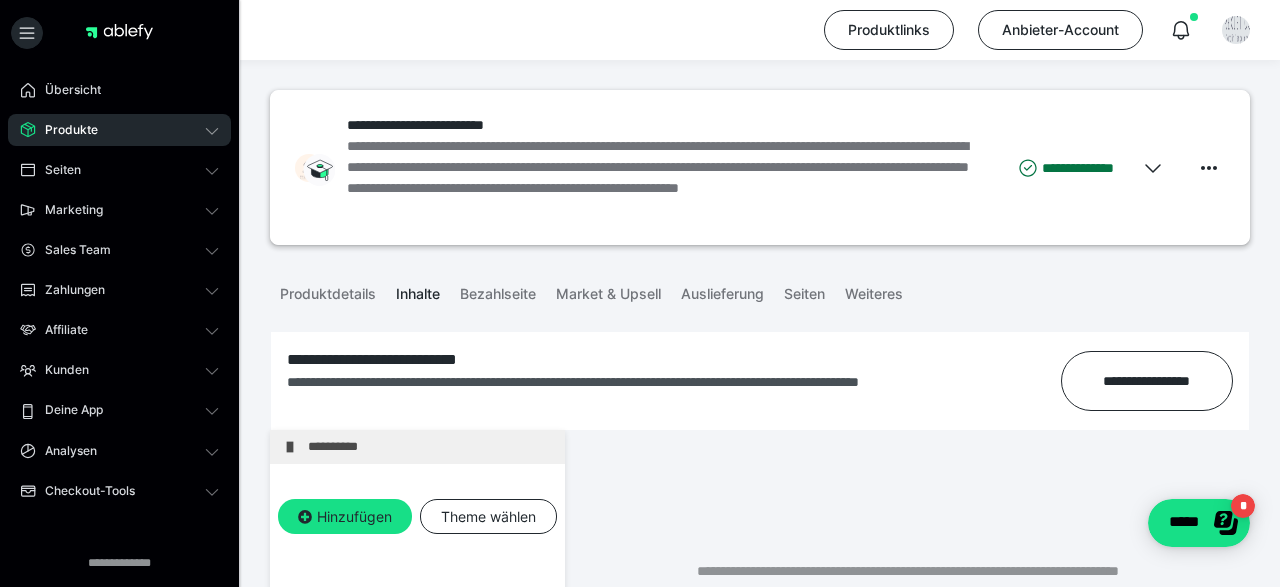 scroll, scrollTop: 369, scrollLeft: 0, axis: vertical 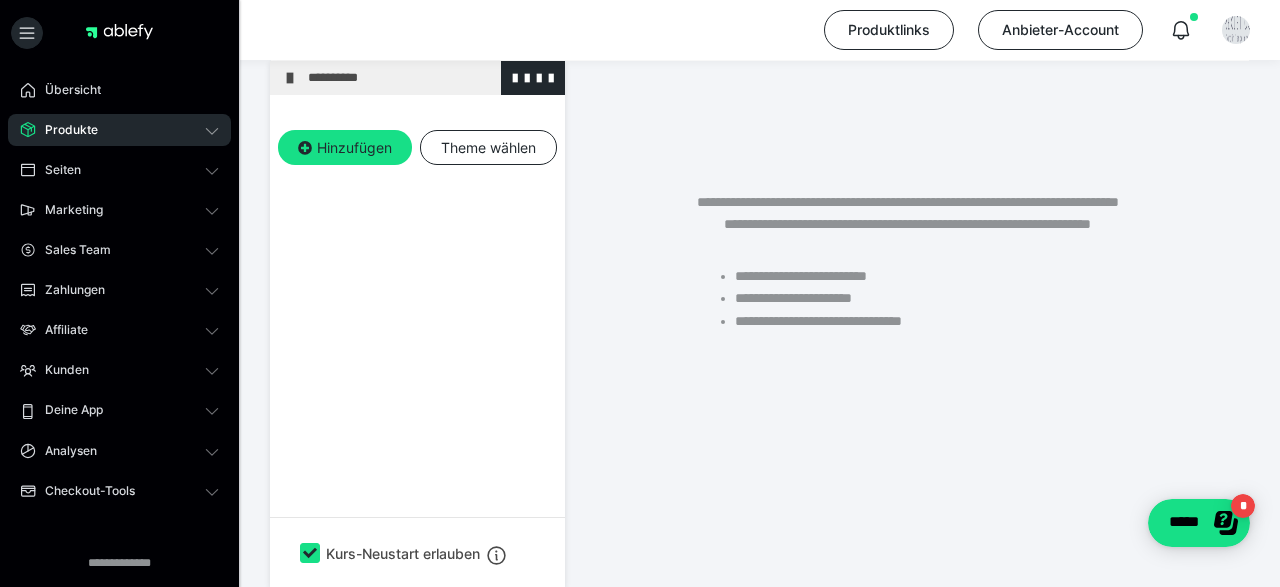 click at bounding box center [290, 78] 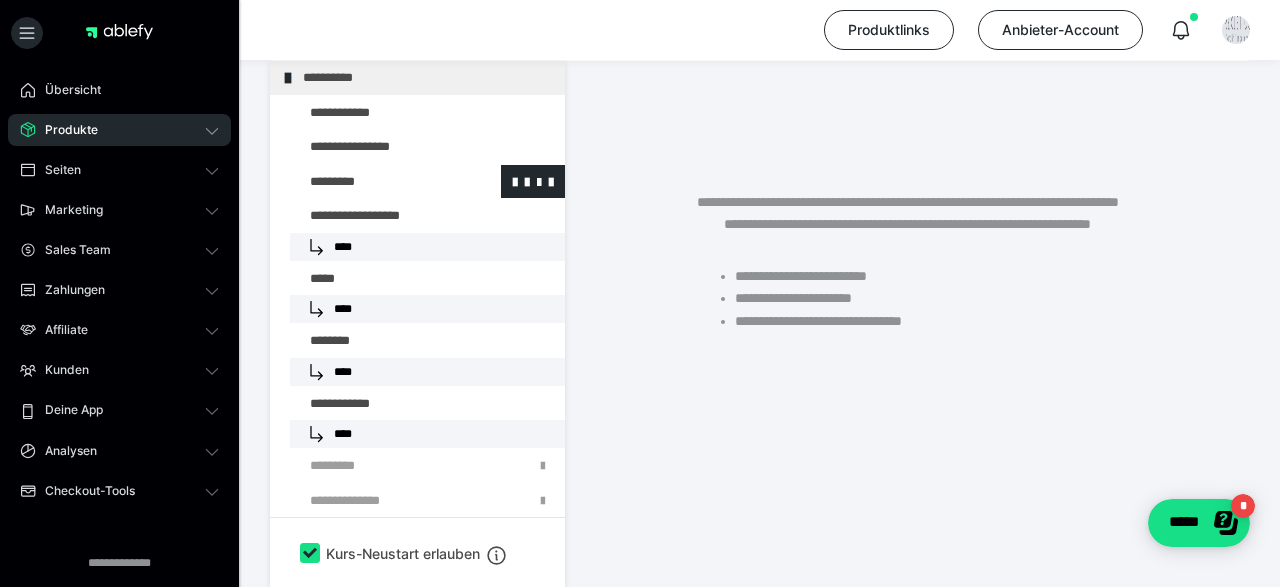 click at bounding box center [375, 182] 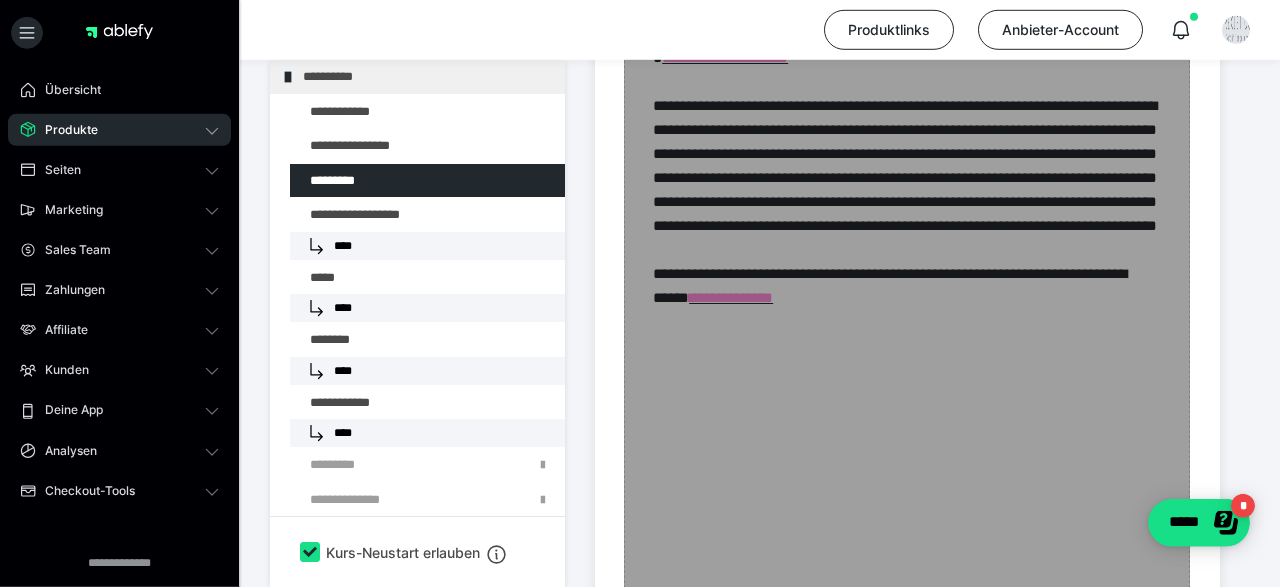scroll, scrollTop: 3707, scrollLeft: 0, axis: vertical 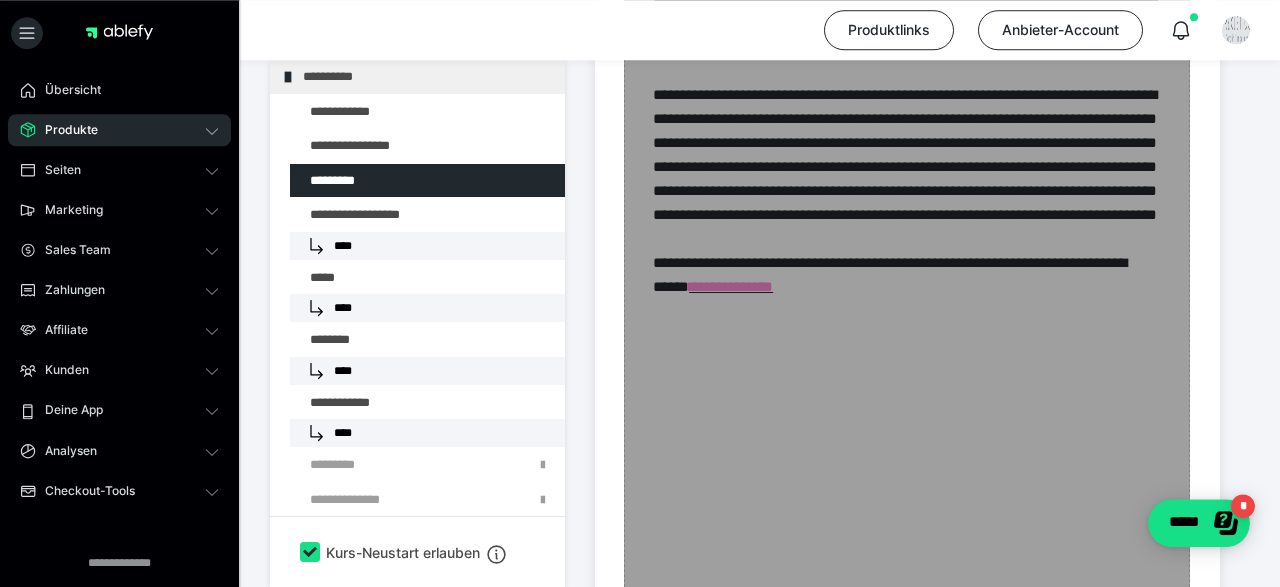 drag, startPoint x: 901, startPoint y: 361, endPoint x: 916, endPoint y: 323, distance: 40.853397 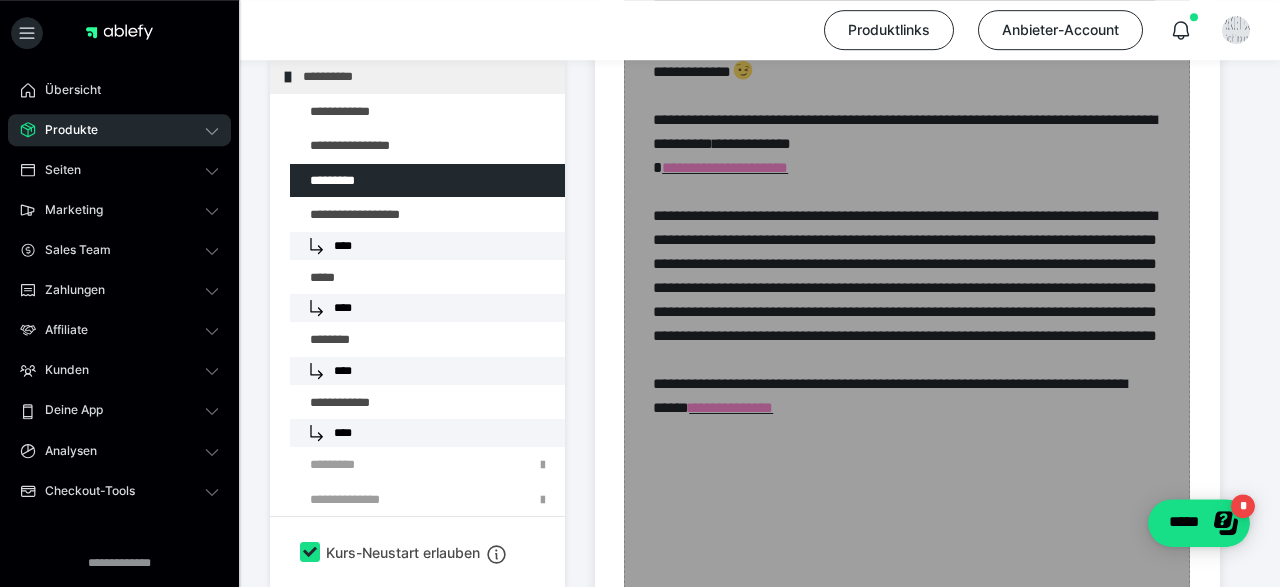 scroll, scrollTop: 3586, scrollLeft: 0, axis: vertical 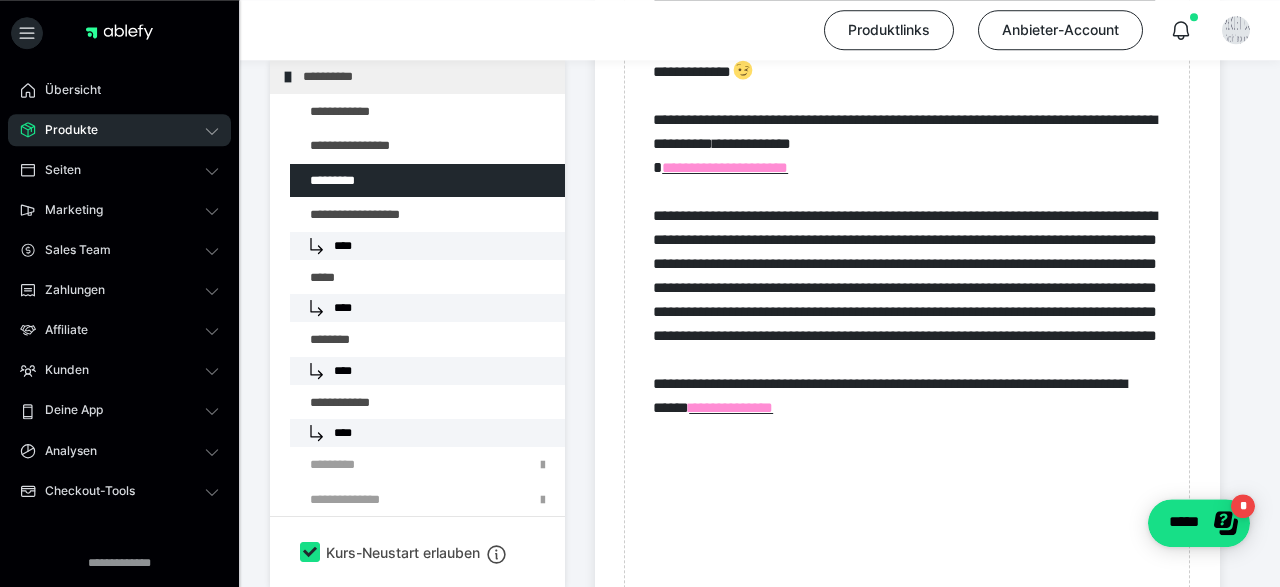 click 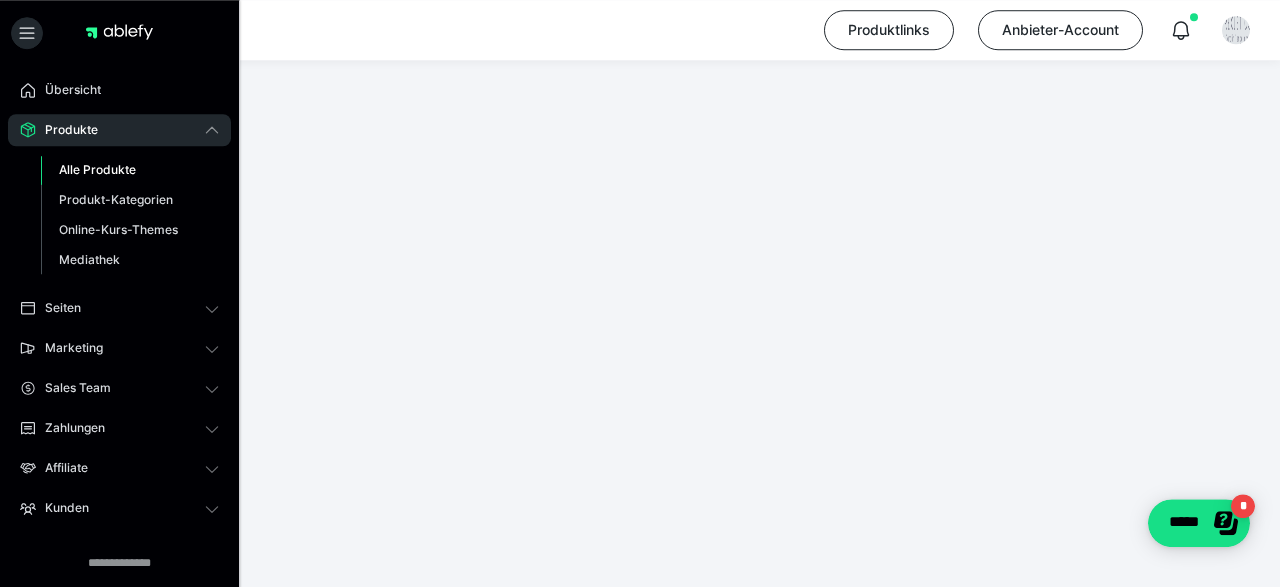 type on "**********" 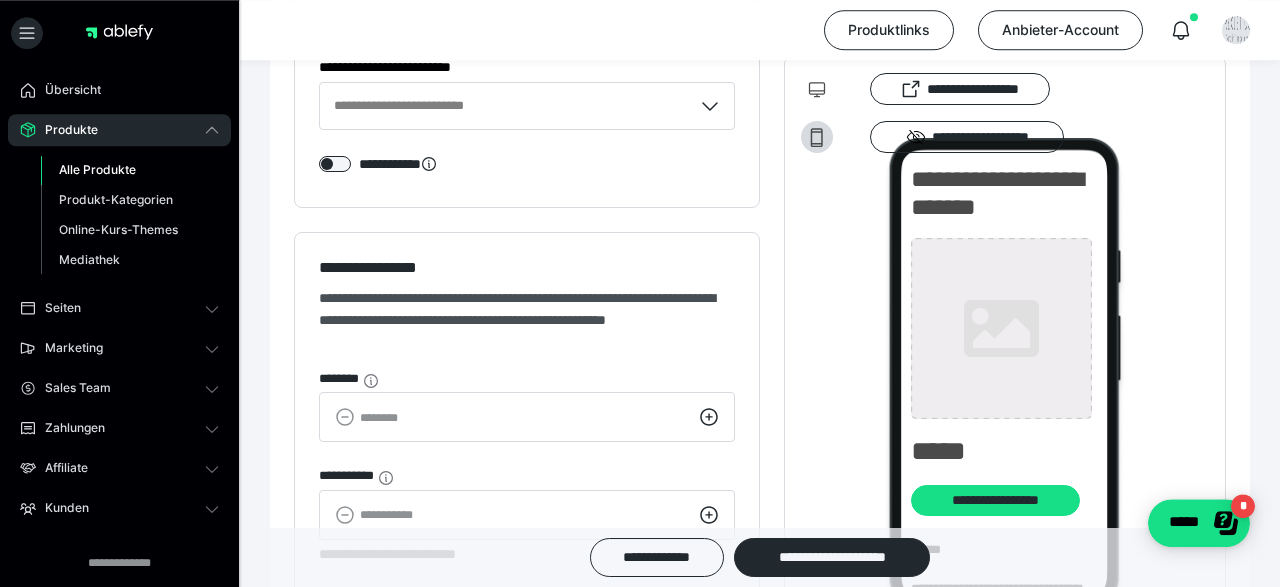 scroll, scrollTop: 2760, scrollLeft: 0, axis: vertical 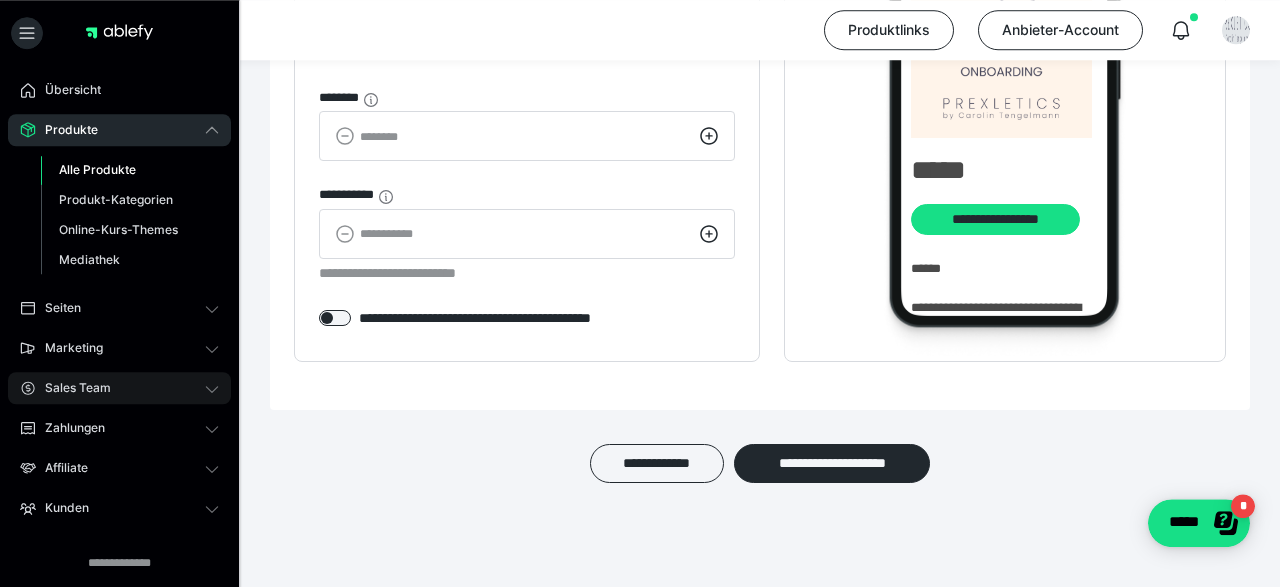 click on "Sales Team" at bounding box center (119, 388) 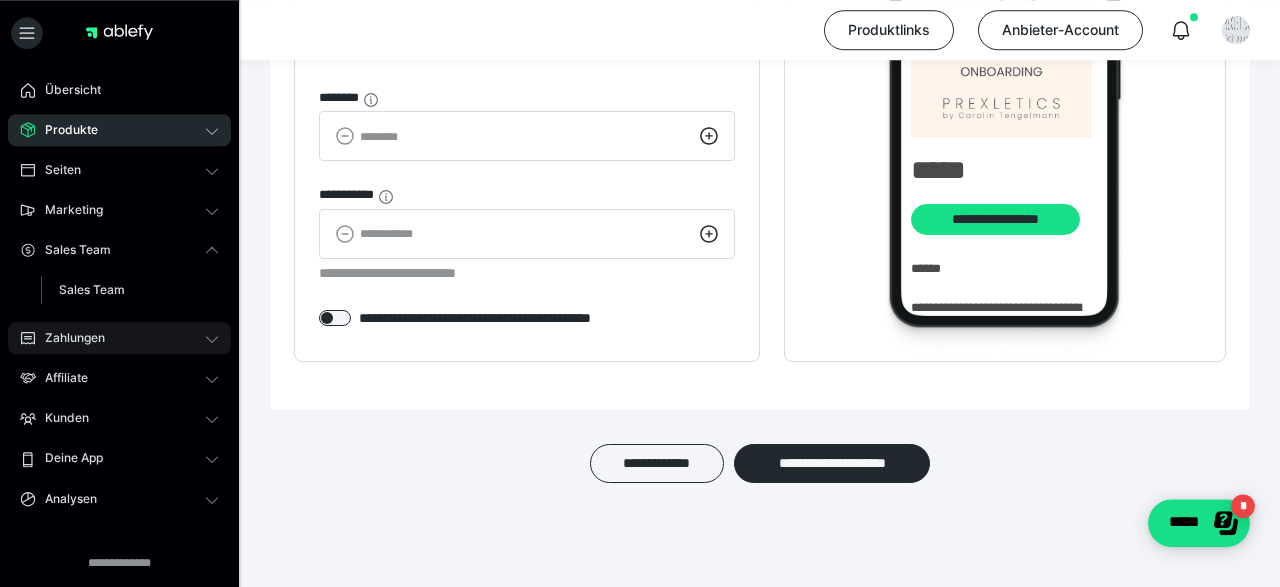click on "Zahlungen" at bounding box center (68, 338) 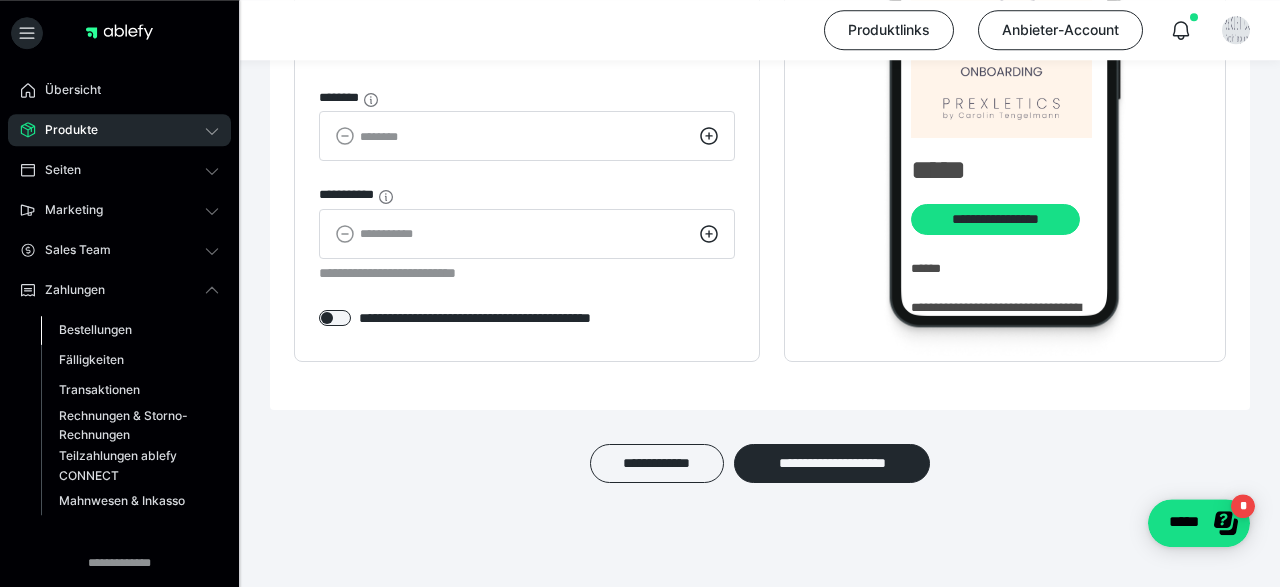 click on "Bestellungen" at bounding box center (95, 329) 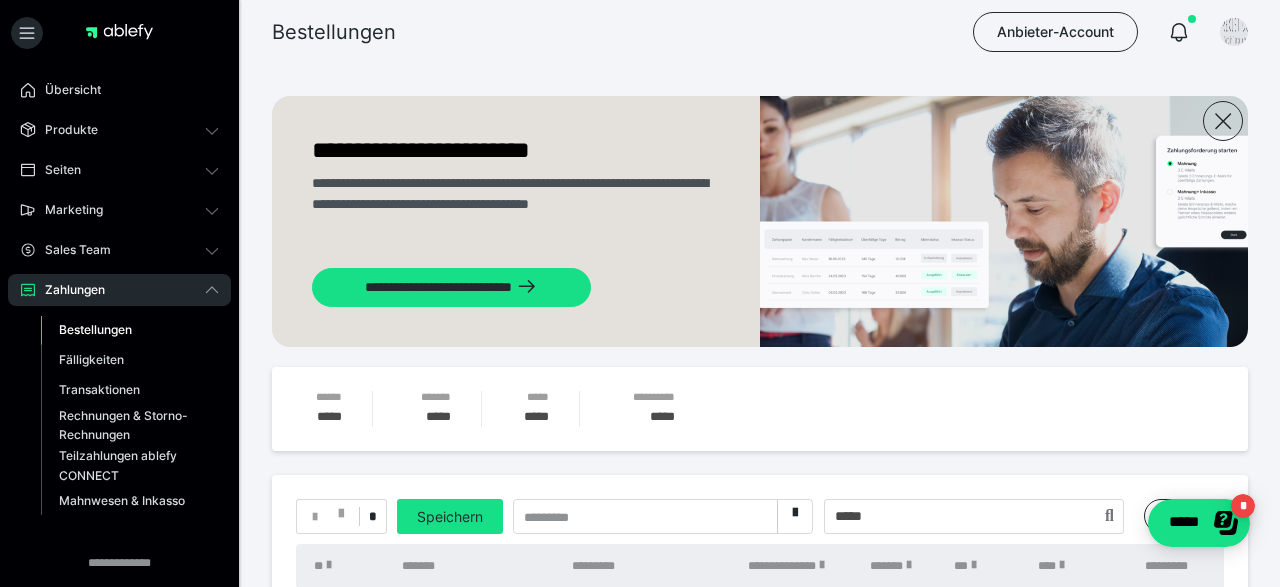 scroll, scrollTop: 238, scrollLeft: 0, axis: vertical 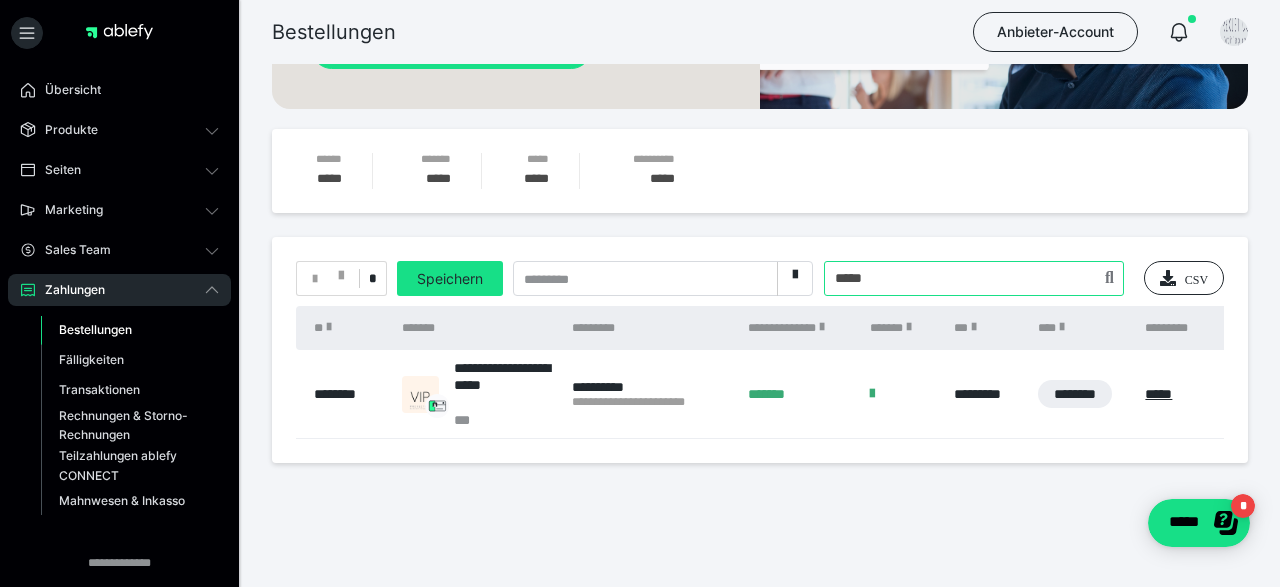 click at bounding box center (974, 278) 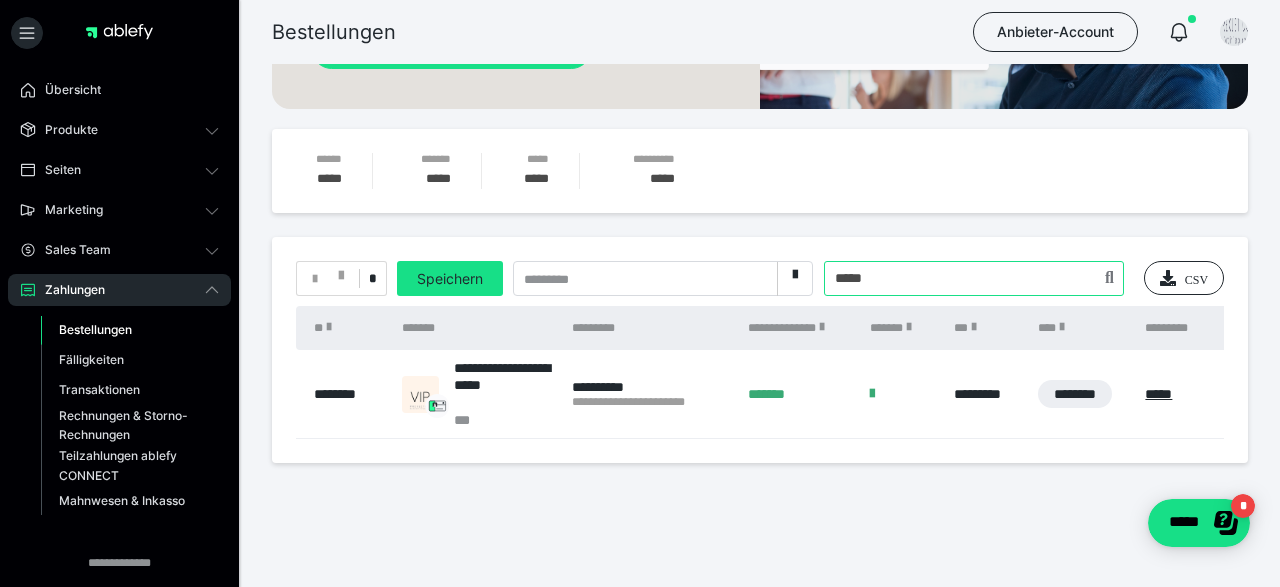 type on "*****" 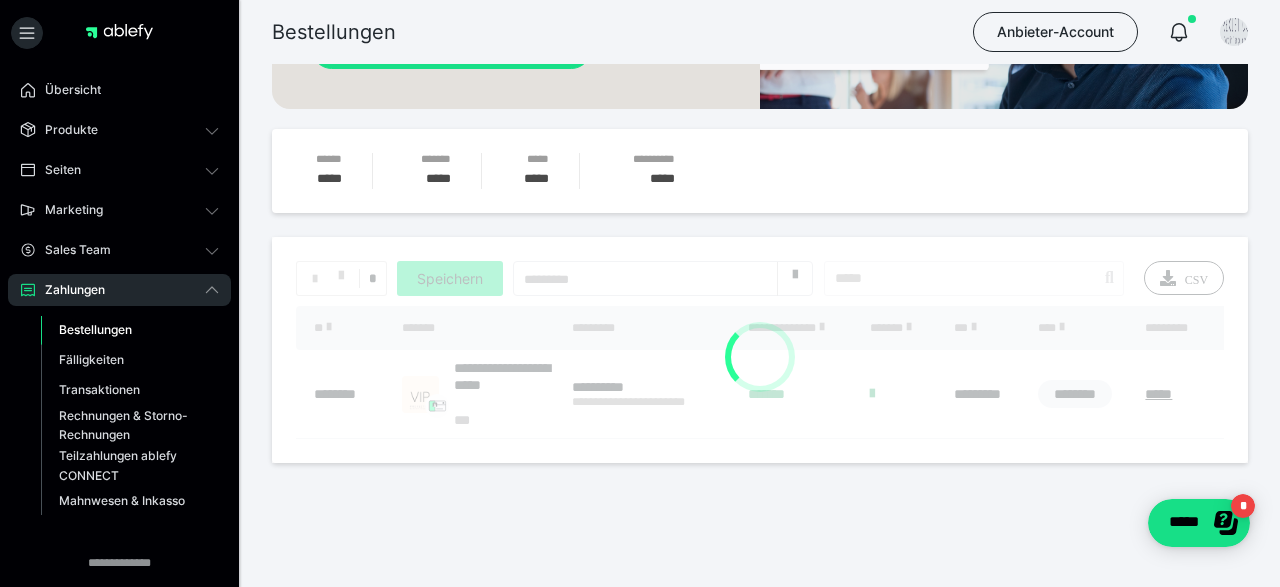 scroll, scrollTop: 206, scrollLeft: 0, axis: vertical 